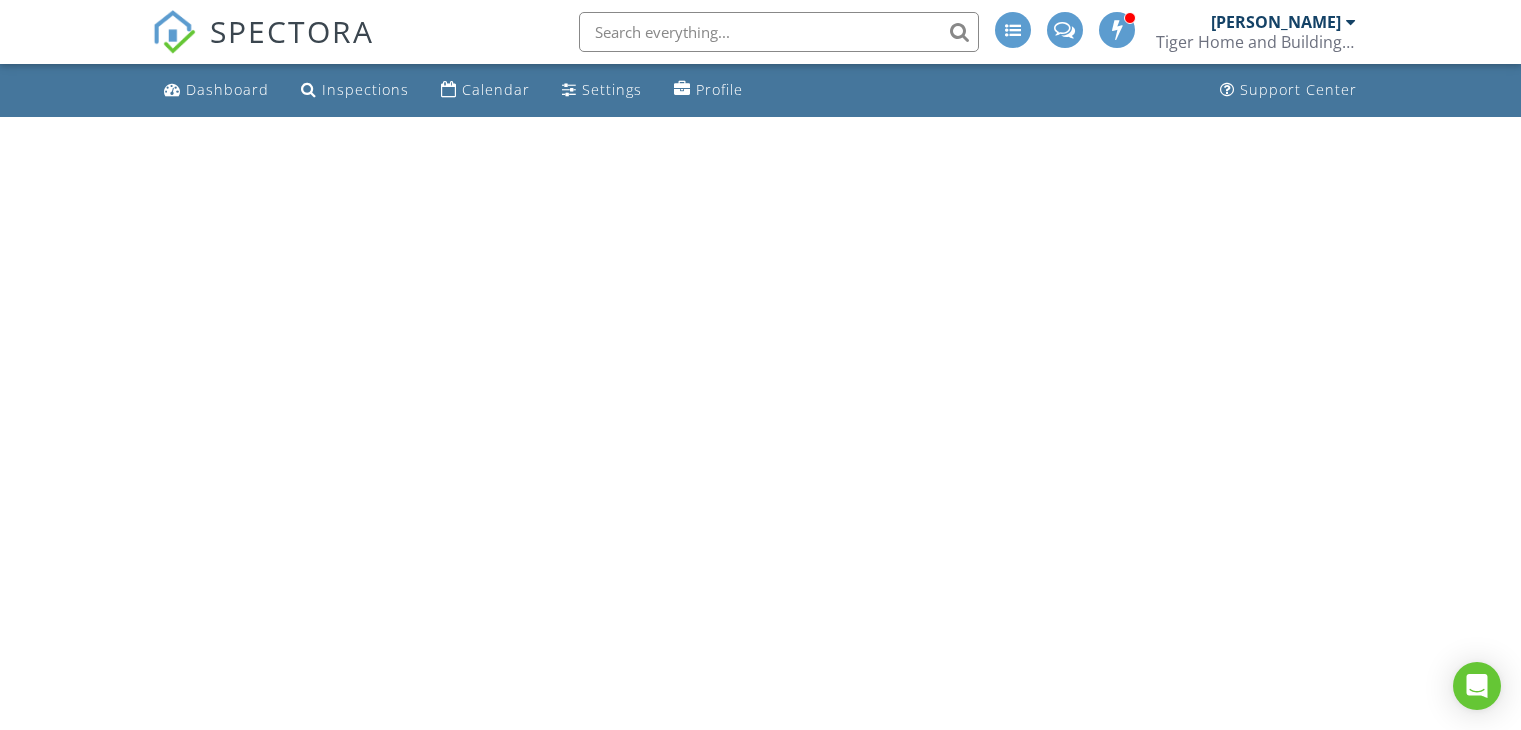 scroll, scrollTop: 0, scrollLeft: 0, axis: both 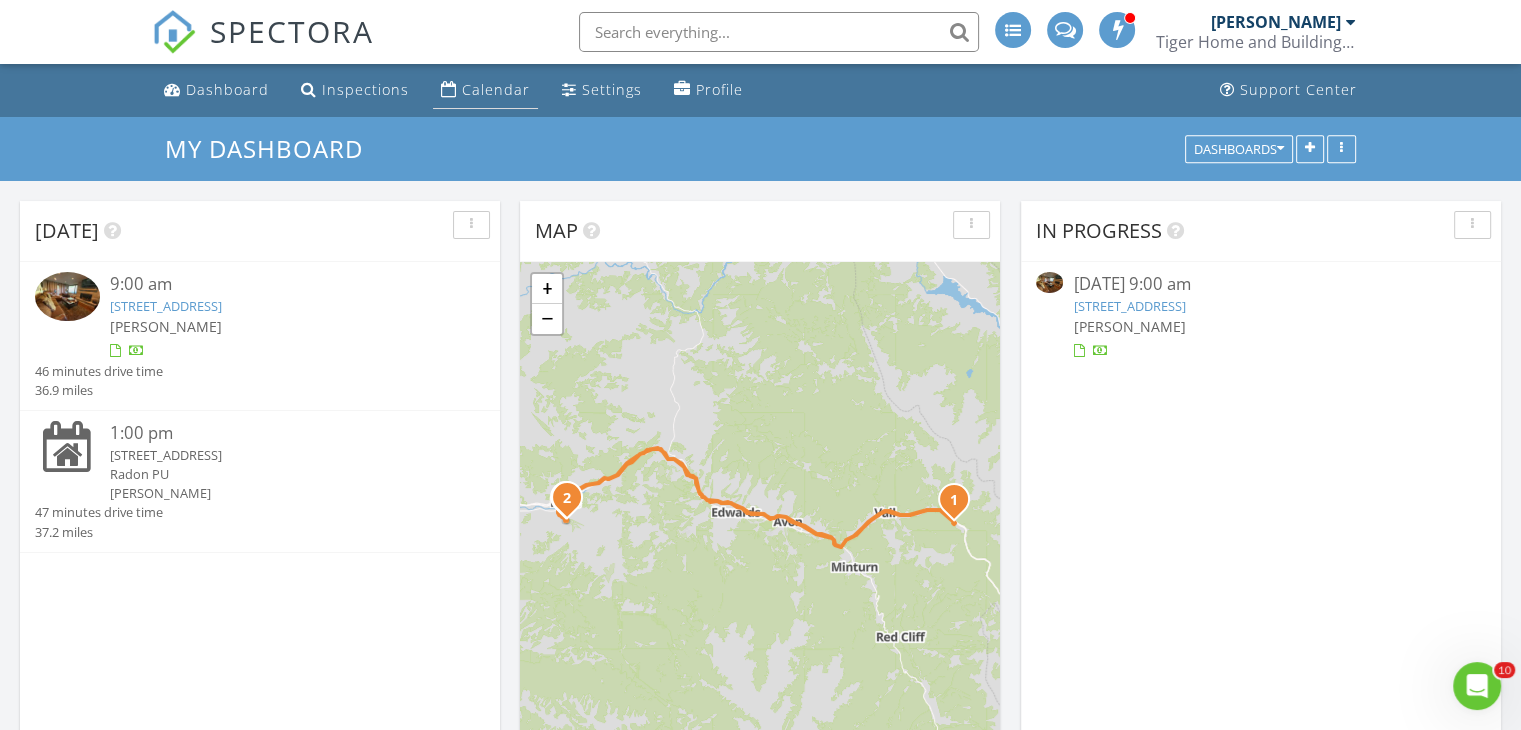 click on "Calendar" at bounding box center [496, 89] 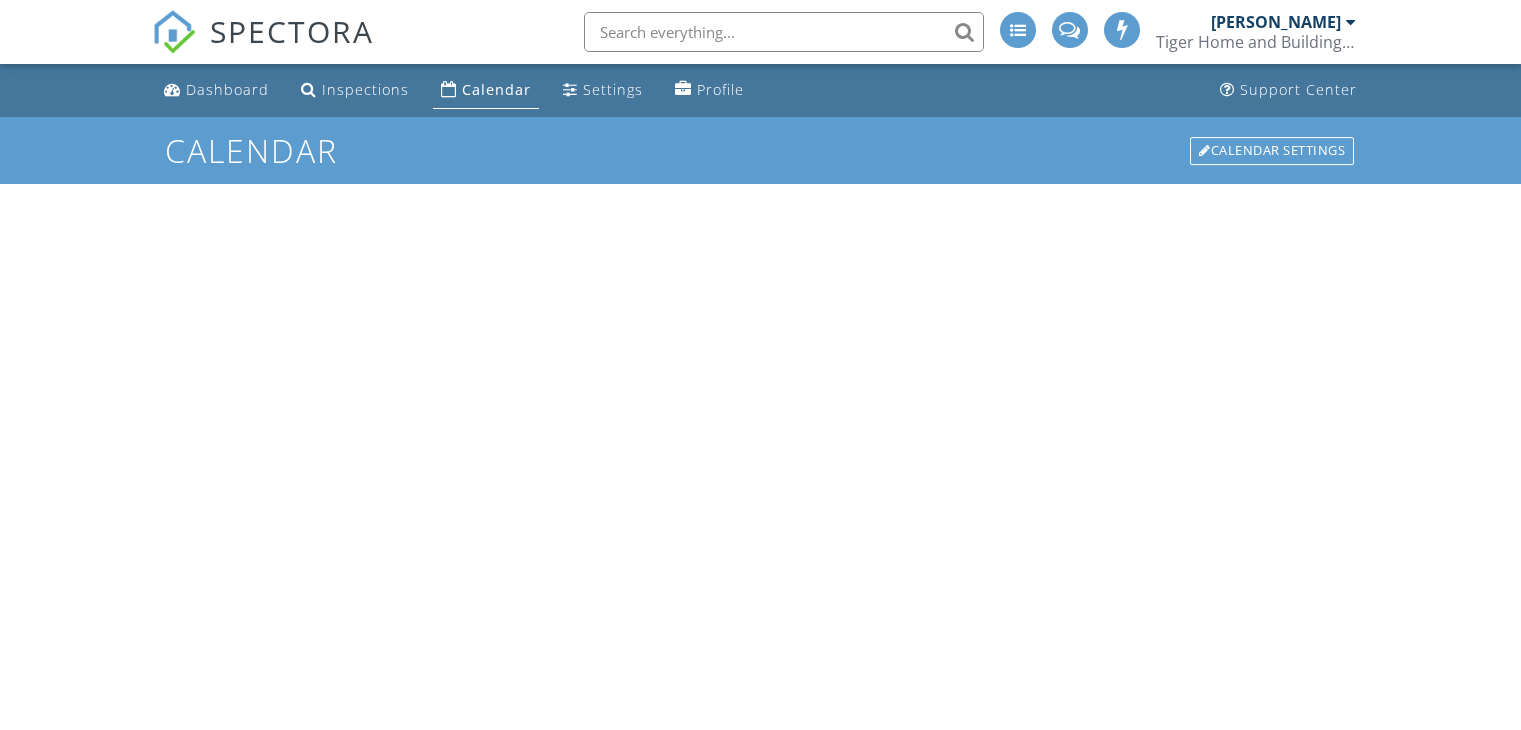 scroll, scrollTop: 0, scrollLeft: 0, axis: both 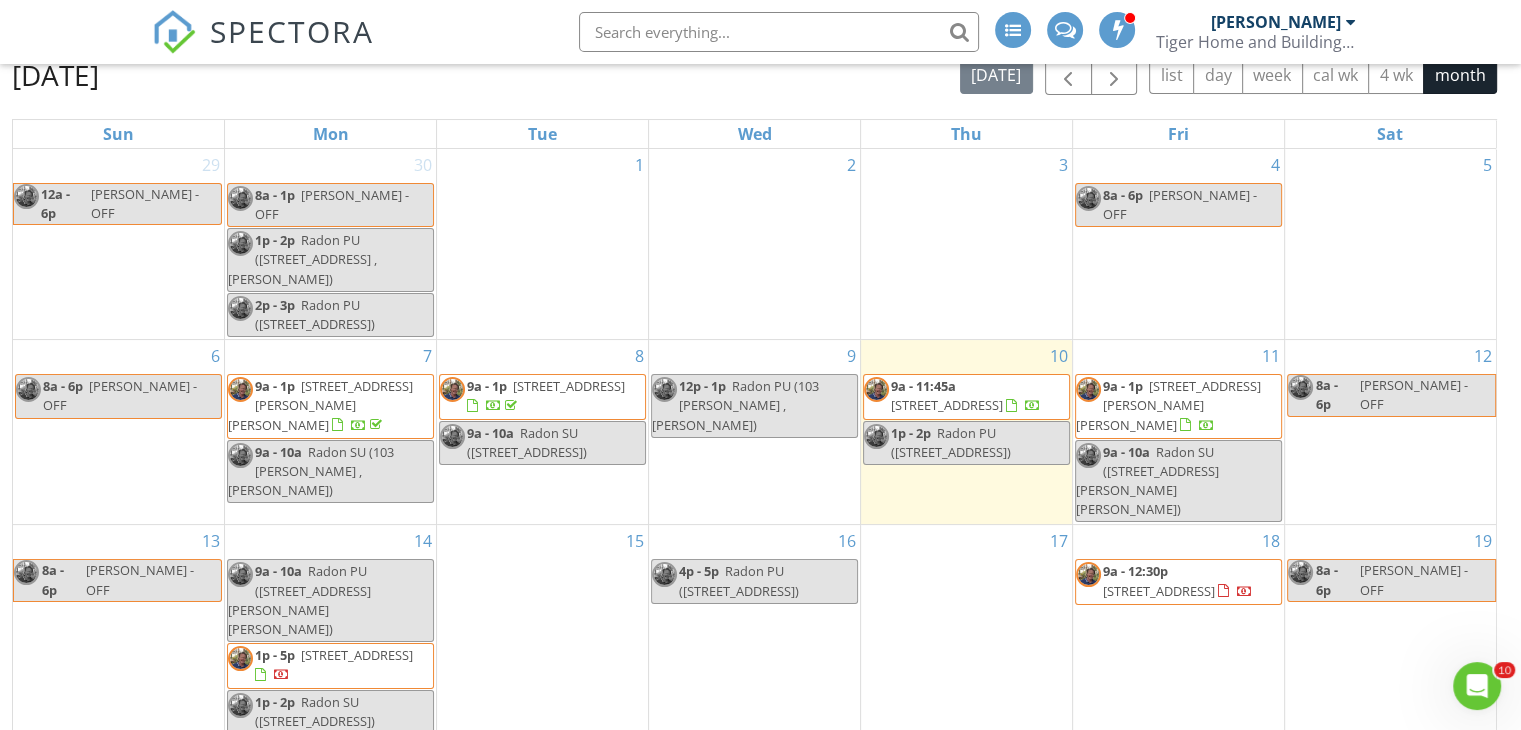 click on "[STREET_ADDRESS]" at bounding box center [569, 386] 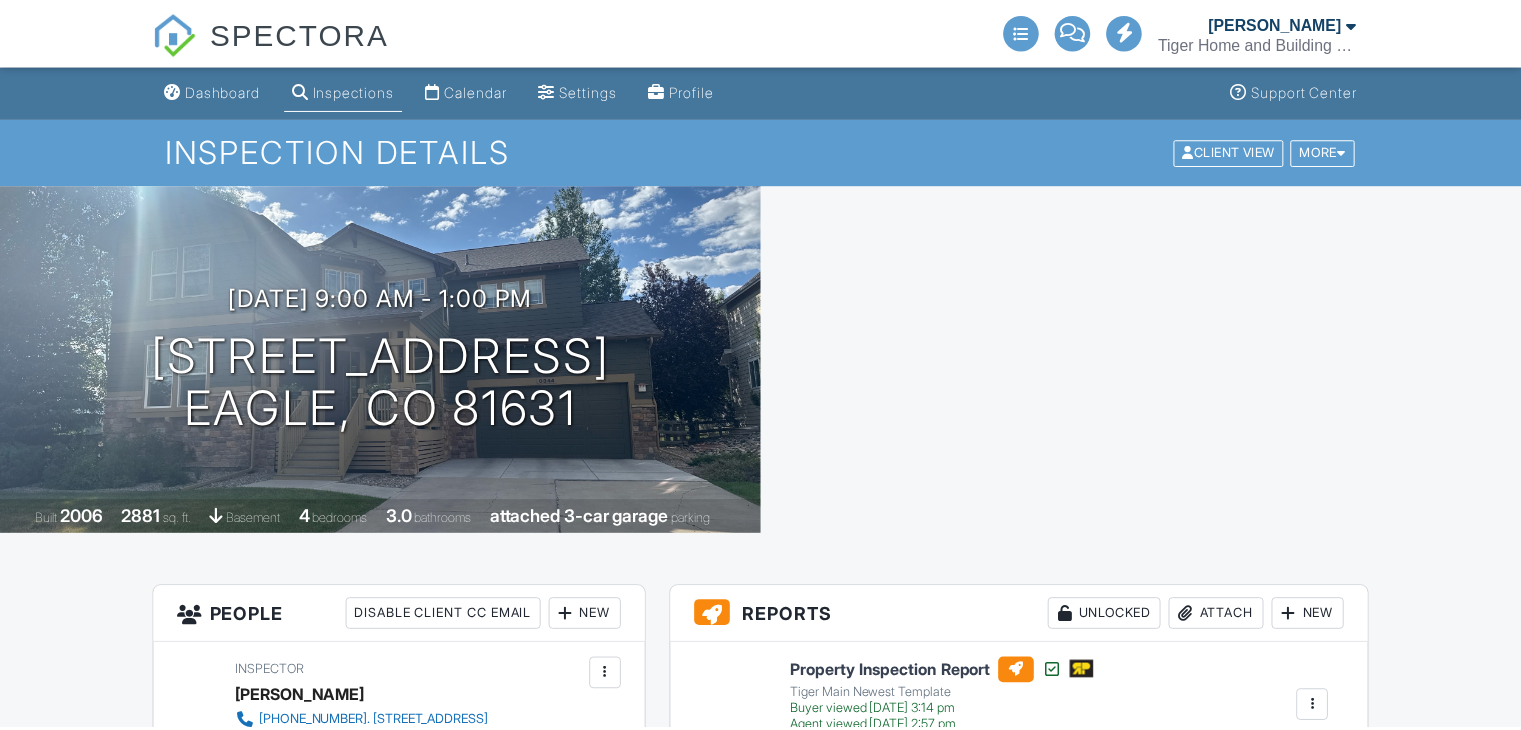 scroll, scrollTop: 0, scrollLeft: 0, axis: both 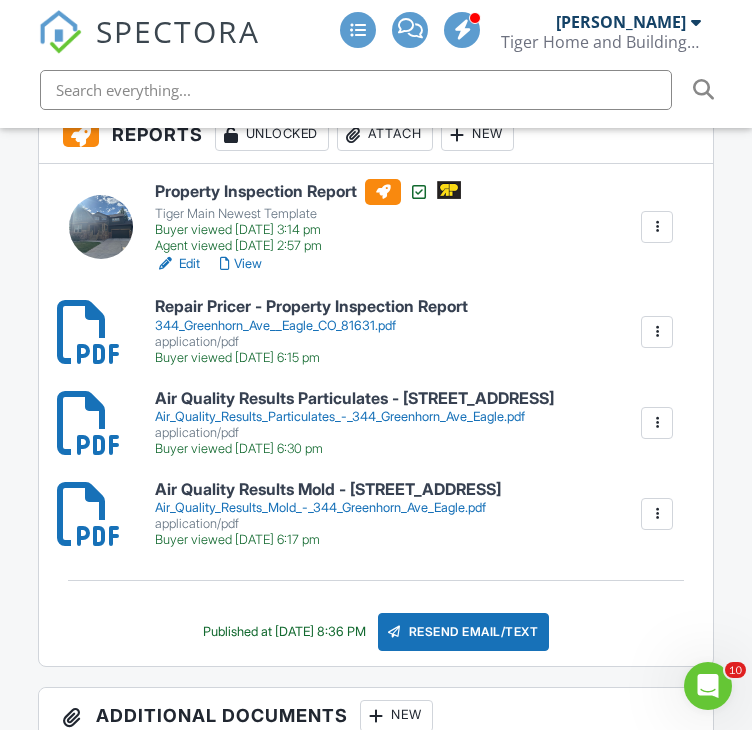 click on "Air Quality Results Mold - 344 Greenhorn Ave Eagle" at bounding box center (328, 490) 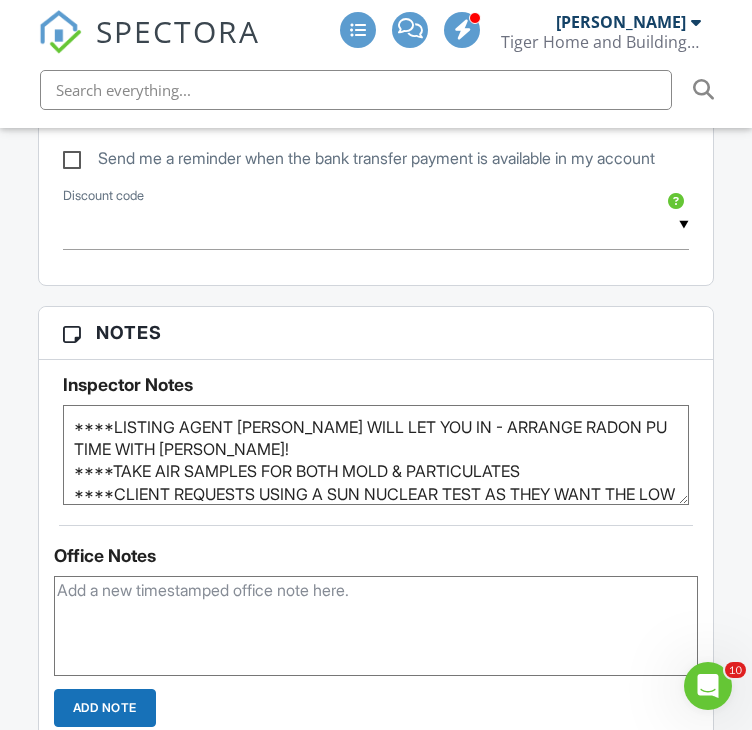 scroll, scrollTop: 1900, scrollLeft: 0, axis: vertical 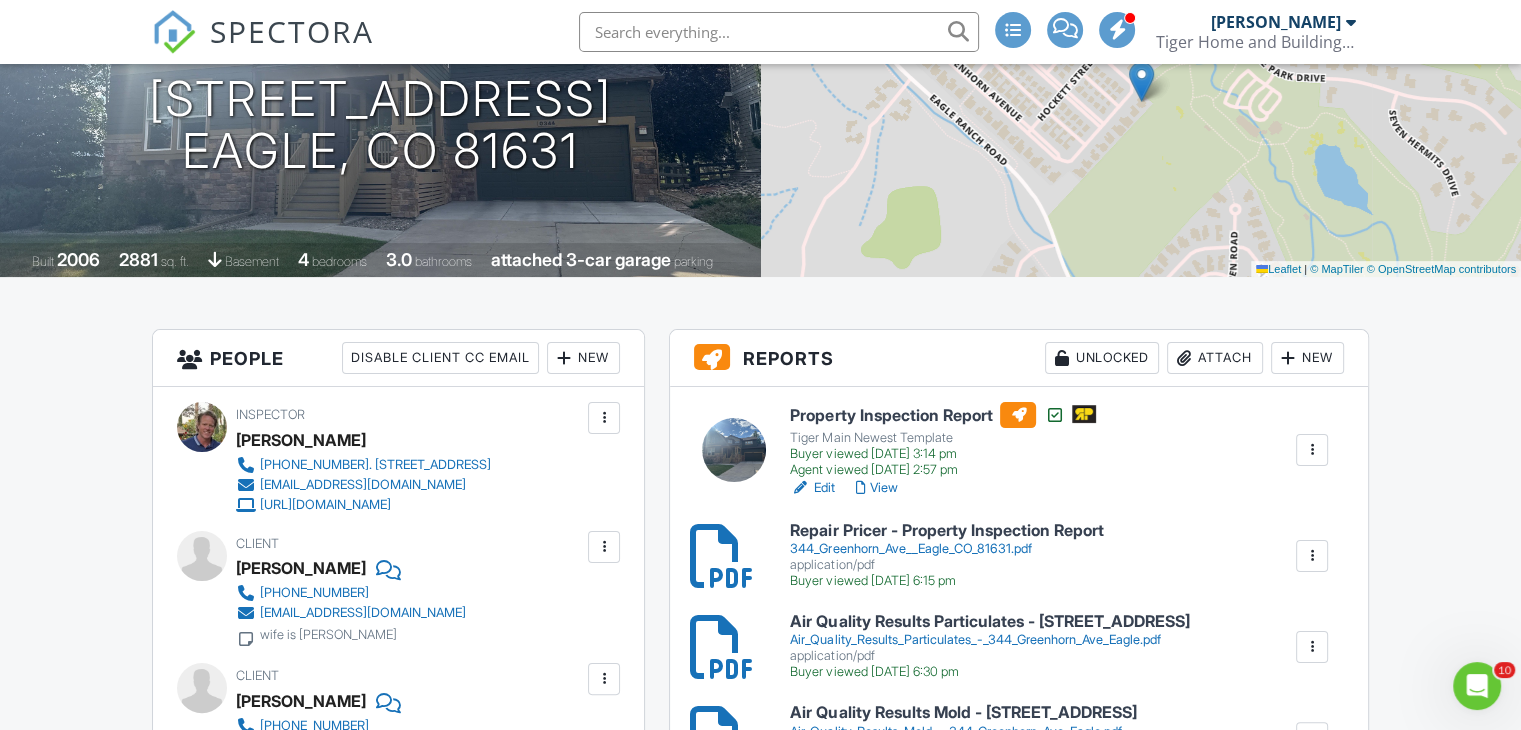 click on "Attach" at bounding box center (1215, 358) 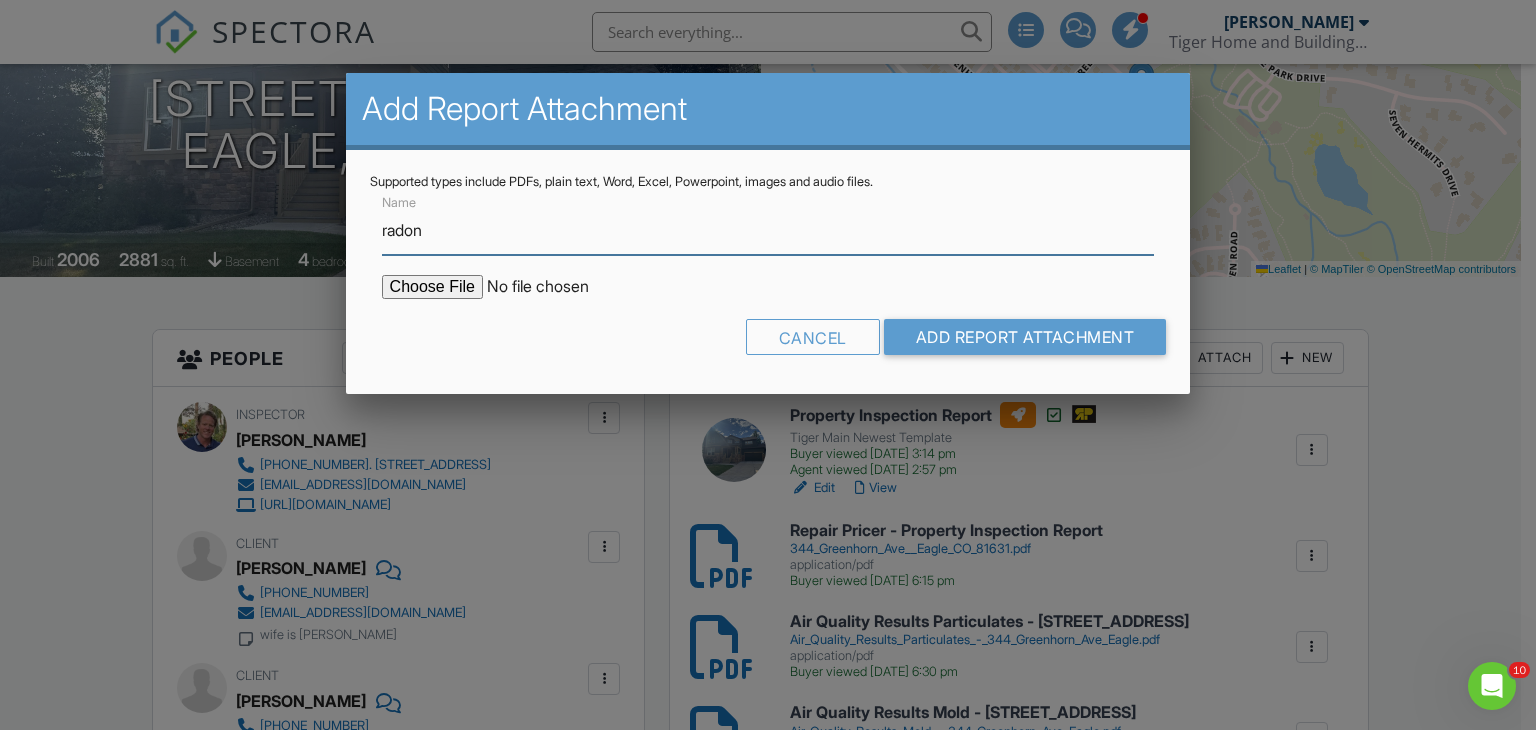 type on "radon" 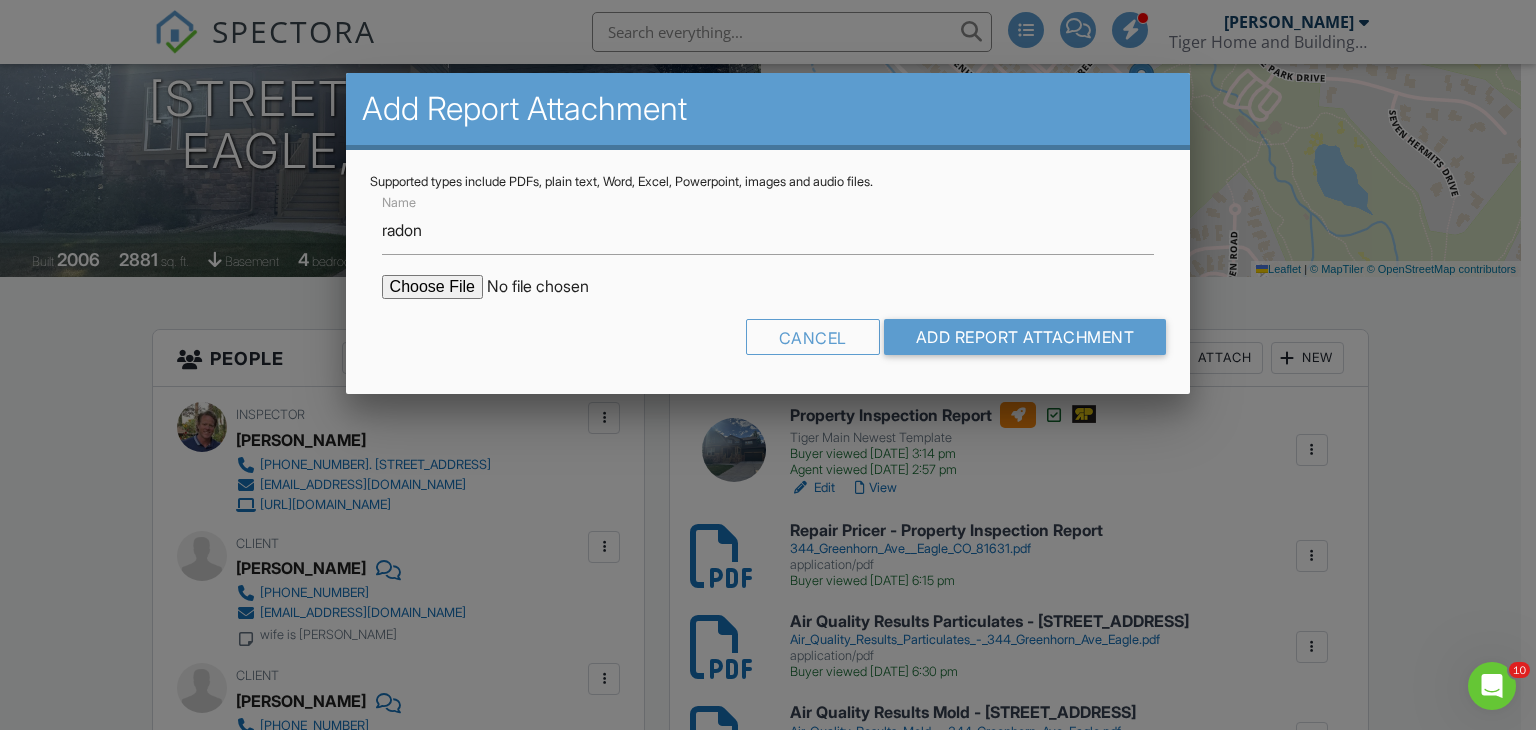 click at bounding box center (552, 287) 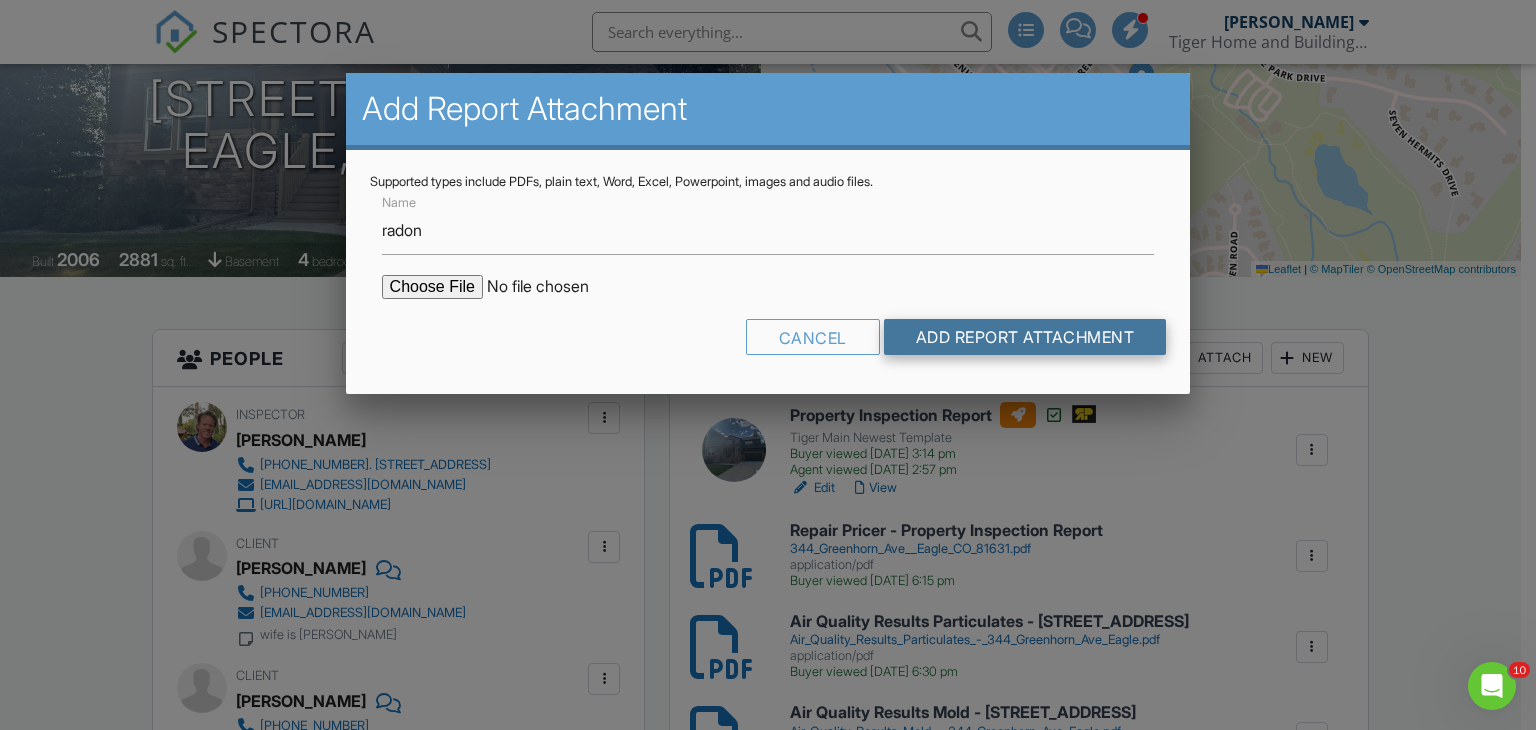 click on "Add Report Attachment" at bounding box center (1025, 337) 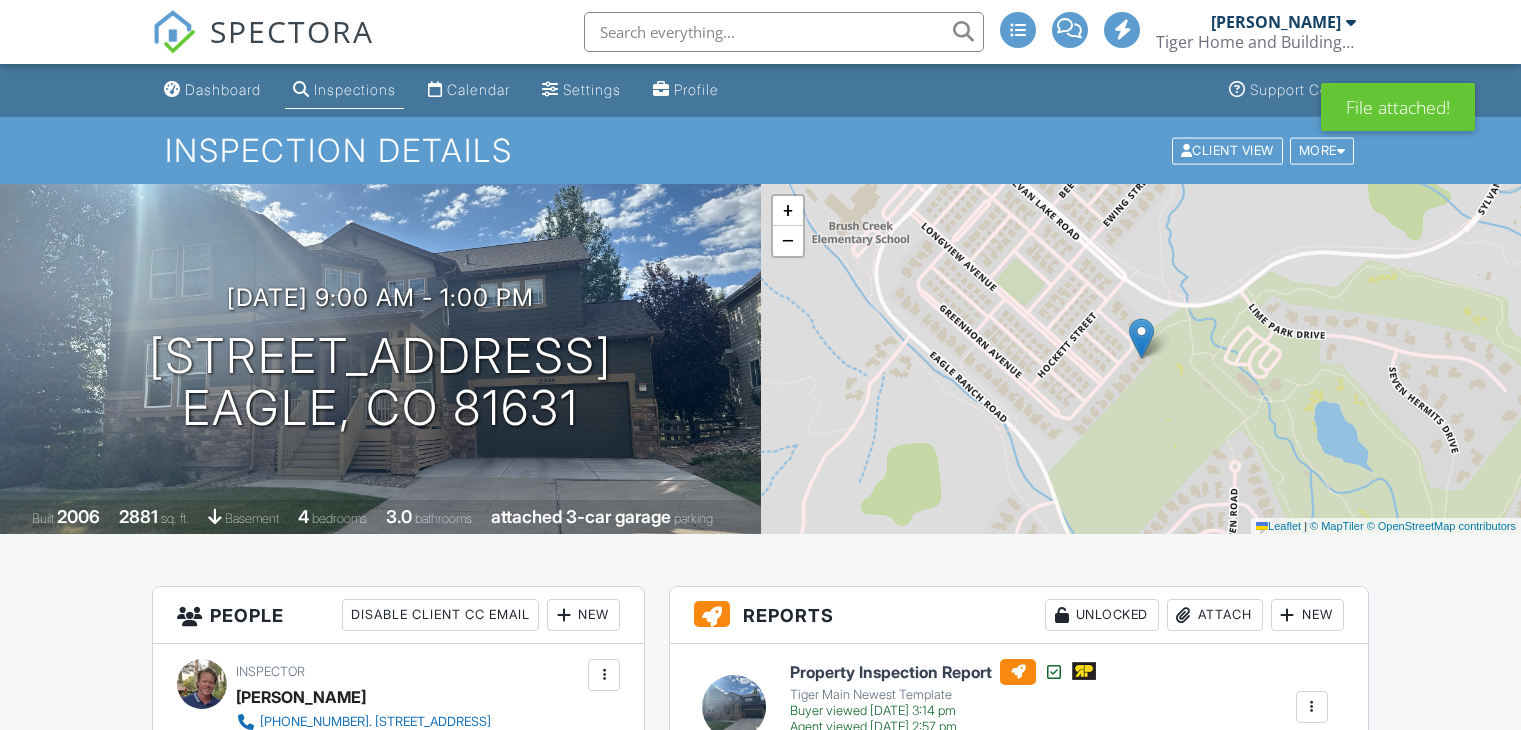 scroll, scrollTop: 0, scrollLeft: 0, axis: both 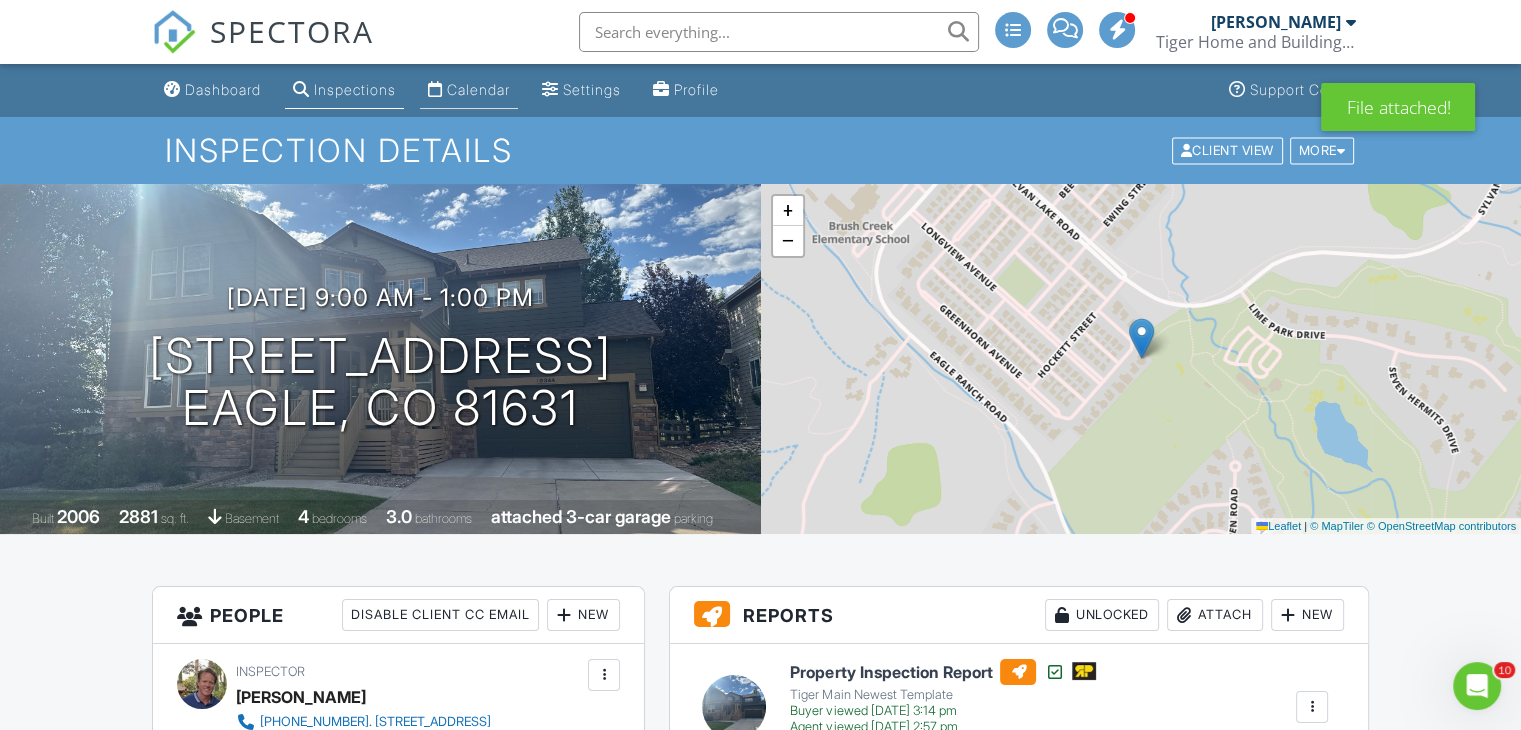 click on "Calendar" at bounding box center (478, 89) 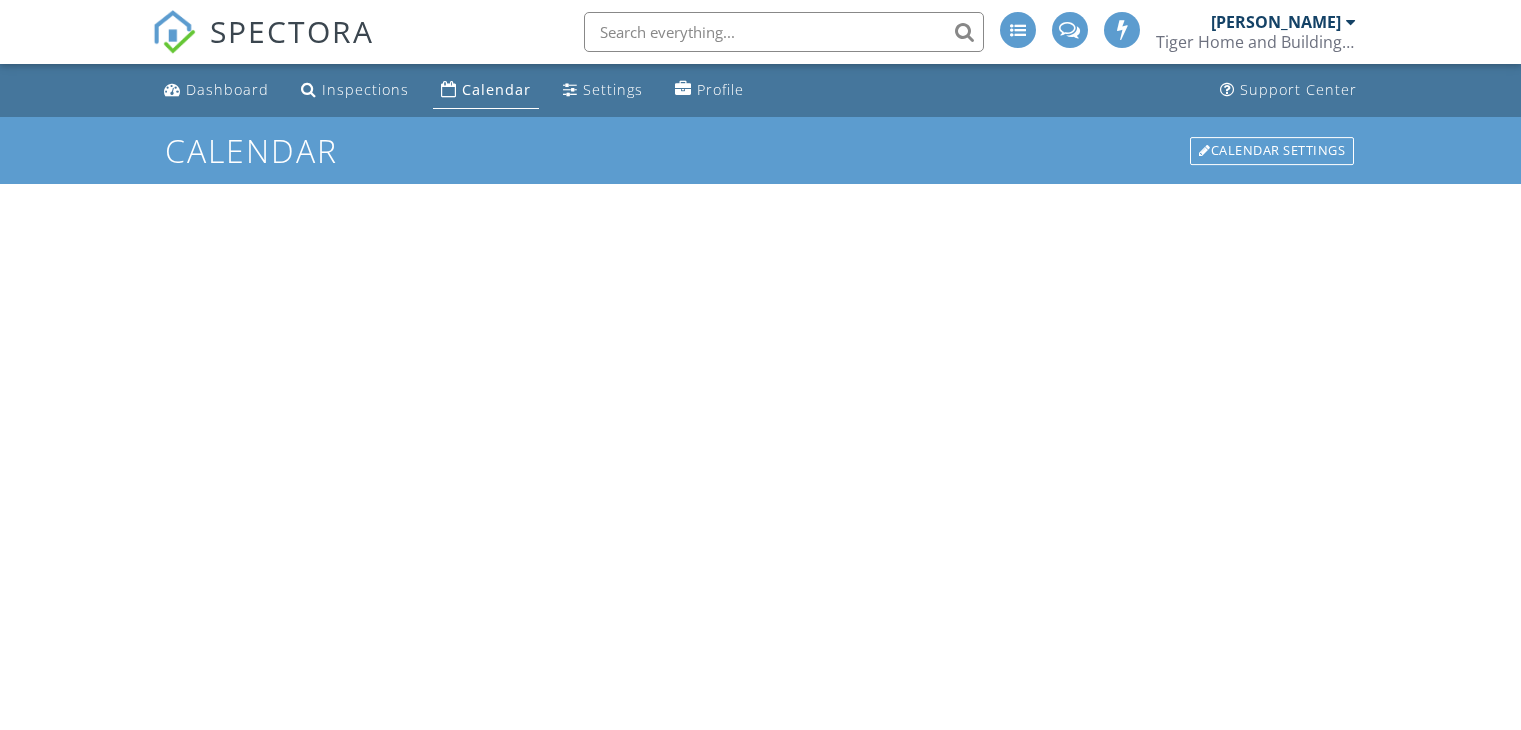 scroll, scrollTop: 0, scrollLeft: 0, axis: both 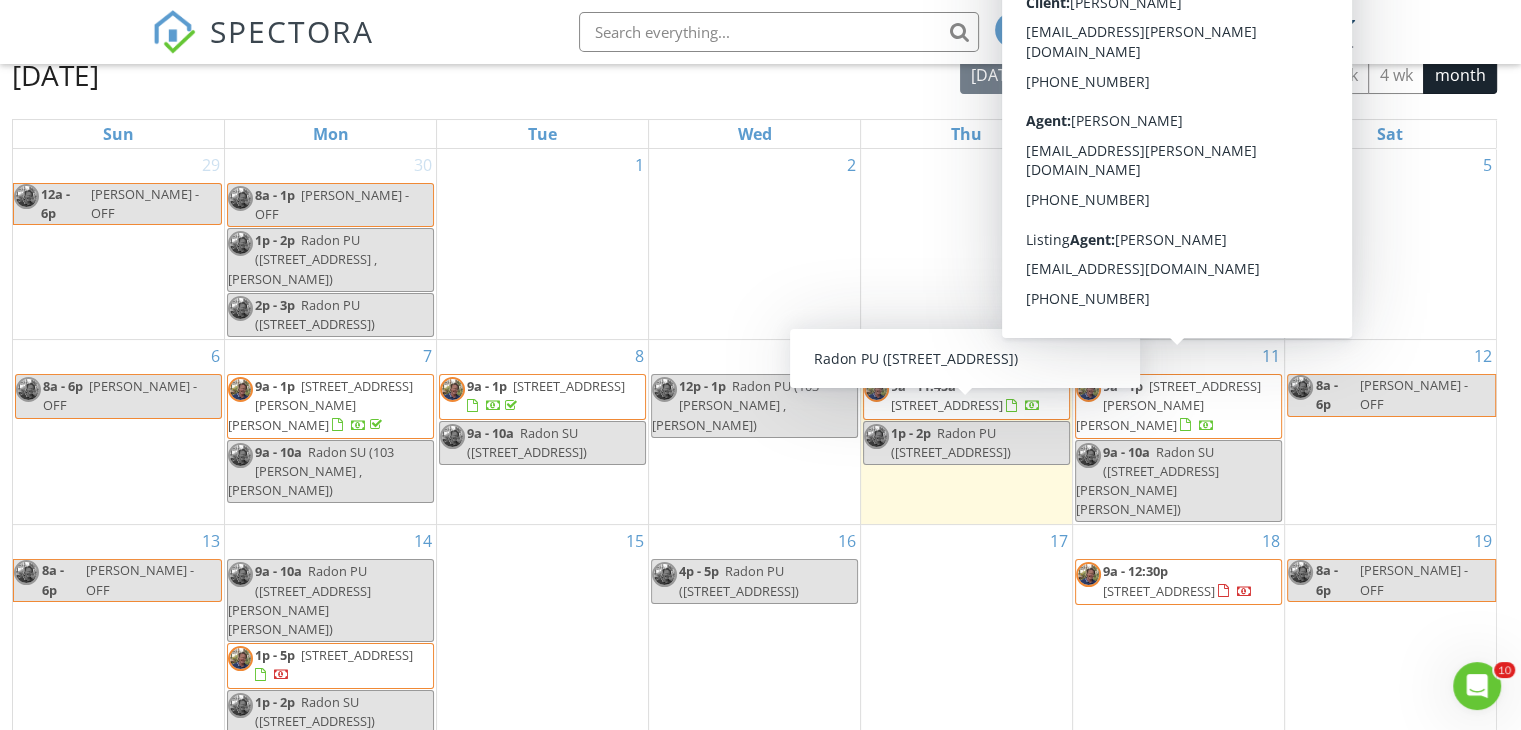 click on "[STREET_ADDRESS][PERSON_NAME][PERSON_NAME]" at bounding box center (1168, 405) 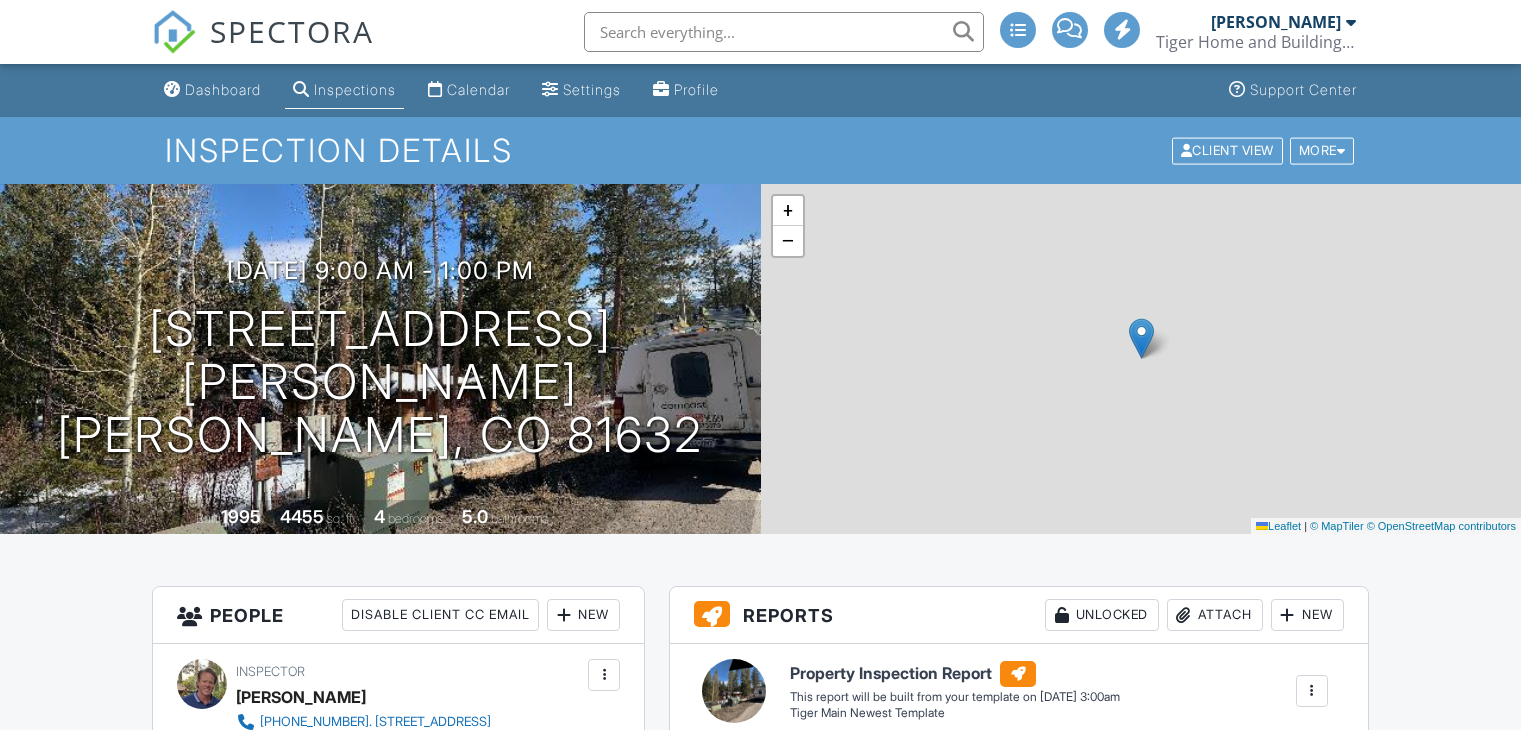 scroll, scrollTop: 0, scrollLeft: 0, axis: both 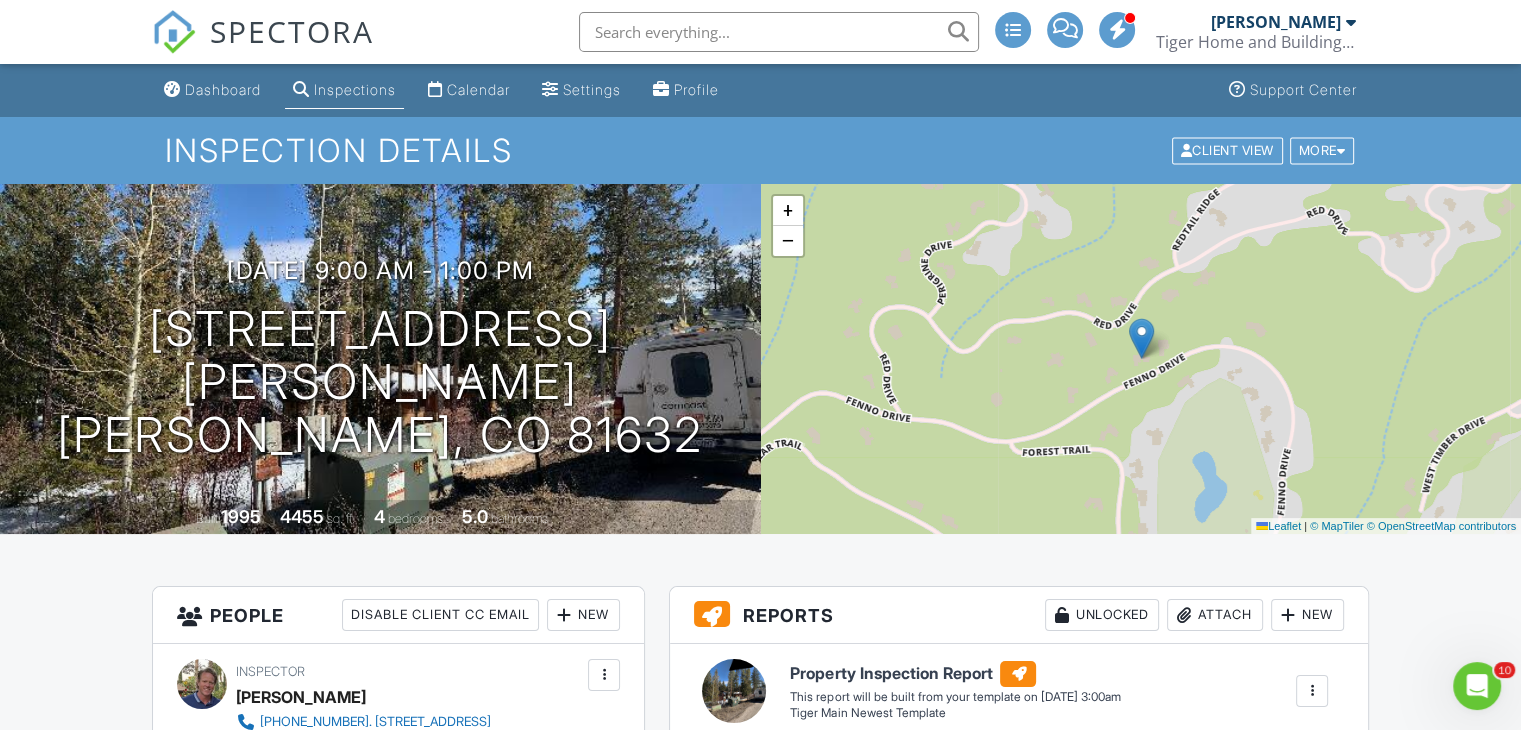 click on "SPECTORA
Dave Page
Tiger Home and Building Inspections
Role:
Inspector
Dashboard
Inspections
Calendar
Conversations
Tasks
Reporting
Equipment
Settings
What's New
Sign Out
Dashboard
Inspections
Calendar
Settings
Profile
Support Center
Inspection Details
Client View
More
Property Details
Reschedule
Share
Cancel
Delete
Print Order
Convert to V9
07/11/2025  9:00 am
- 1:00 pm
2666 Fenno Dr
Edwards, CO 81632
Built
1995
4455
sq. ft.
4
bedrooms
5.0
bathrooms
+ −  Leaflet   |   © MapTiler   © OpenStreetMap contributors" at bounding box center [760, 2649] 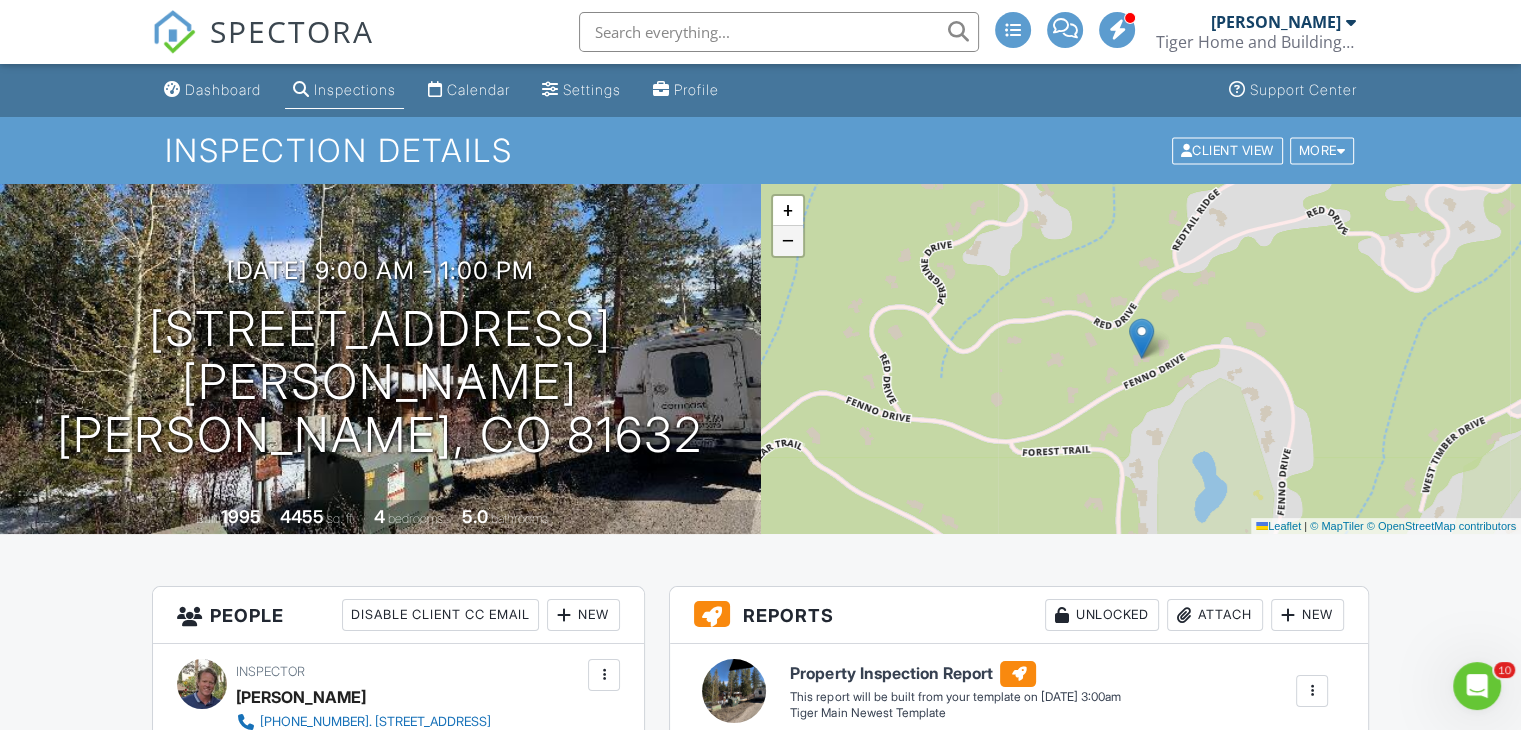 click on "−" at bounding box center (788, 241) 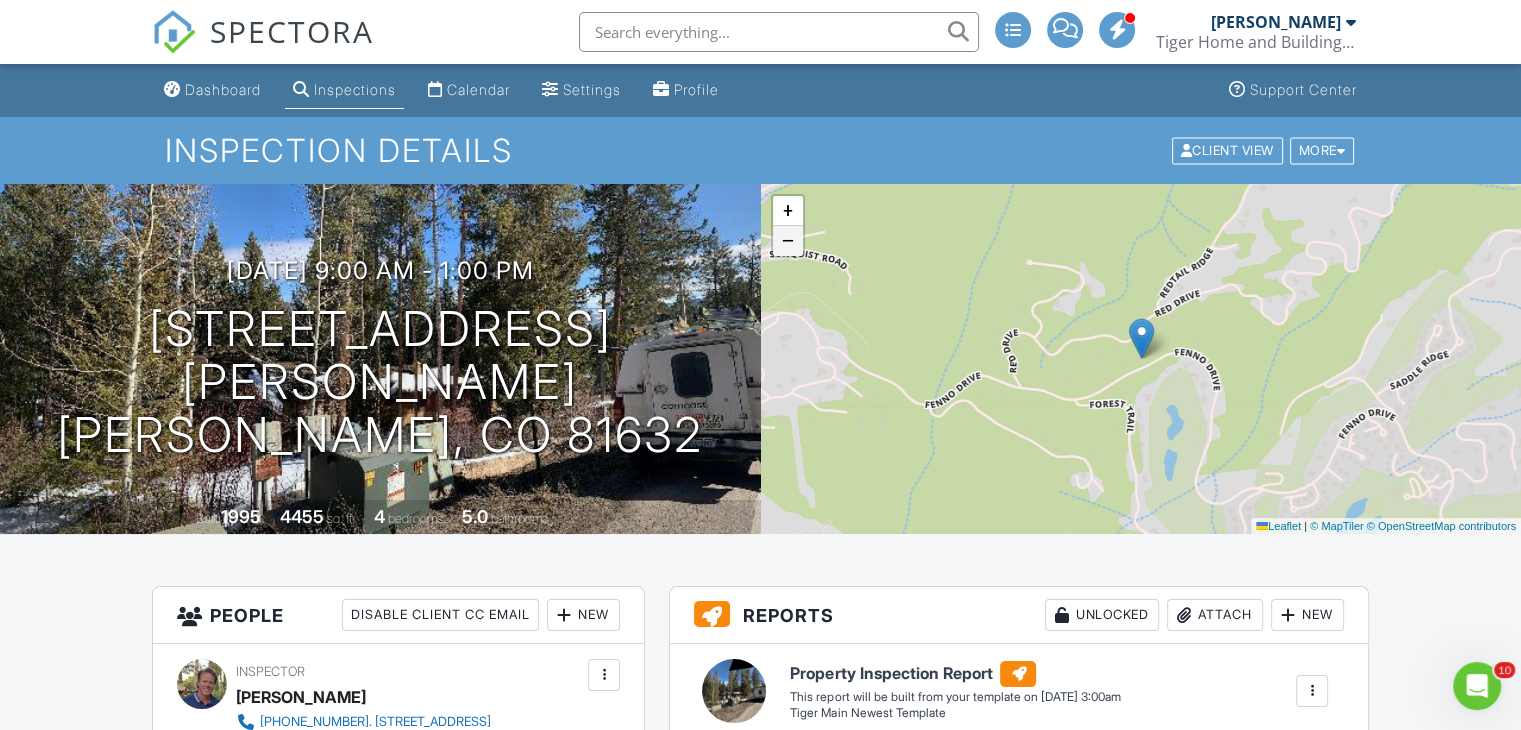 click on "−" at bounding box center [788, 241] 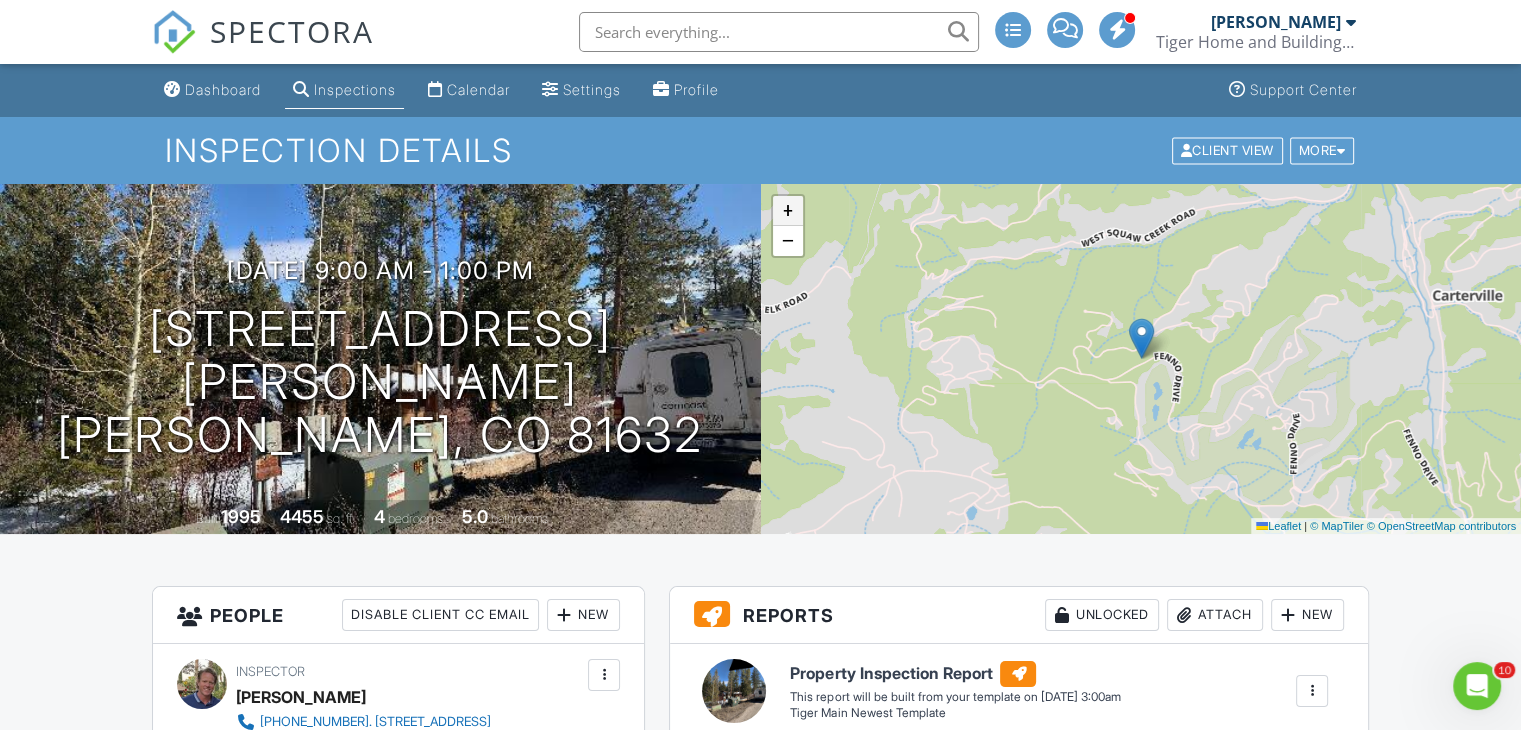 click on "+" at bounding box center [788, 211] 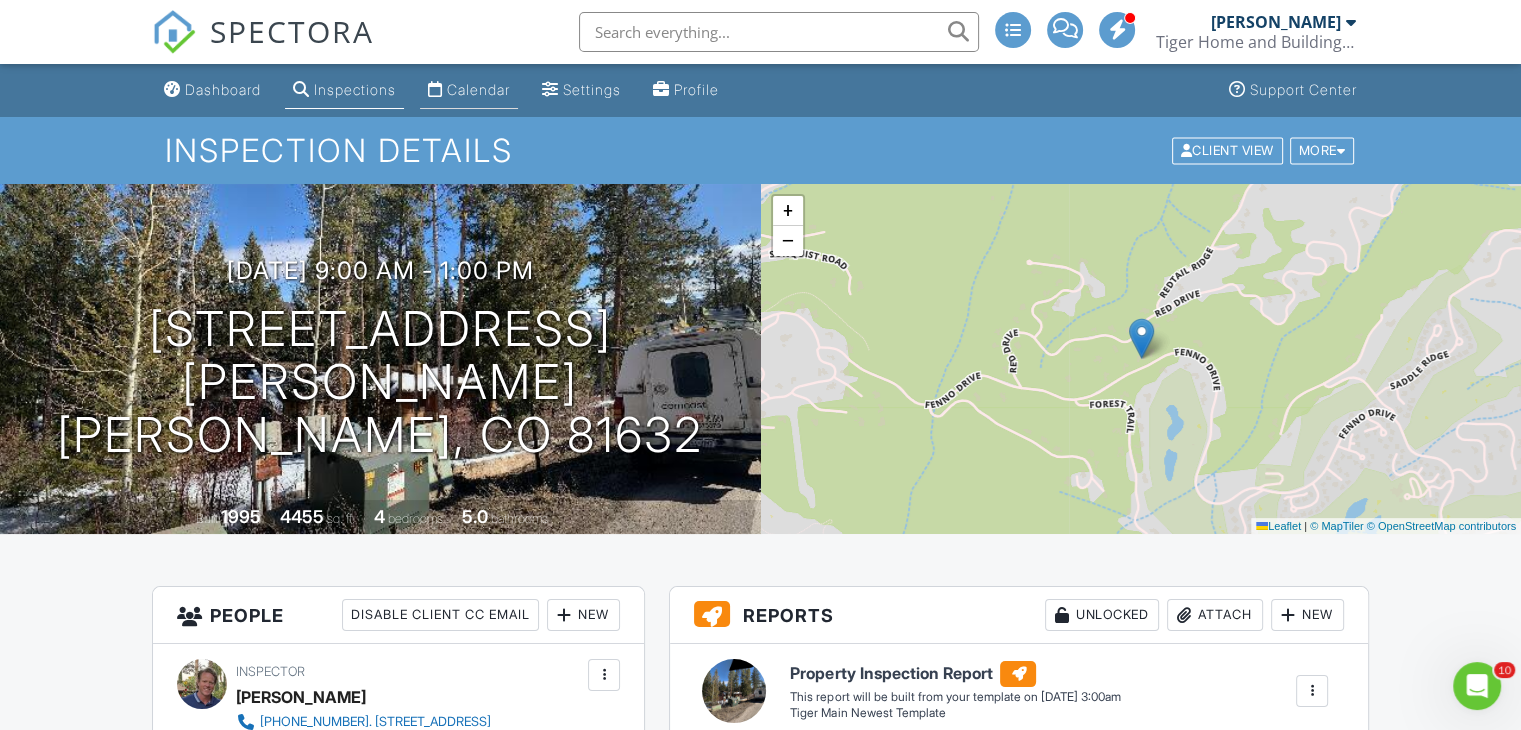 click on "Calendar" at bounding box center (478, 89) 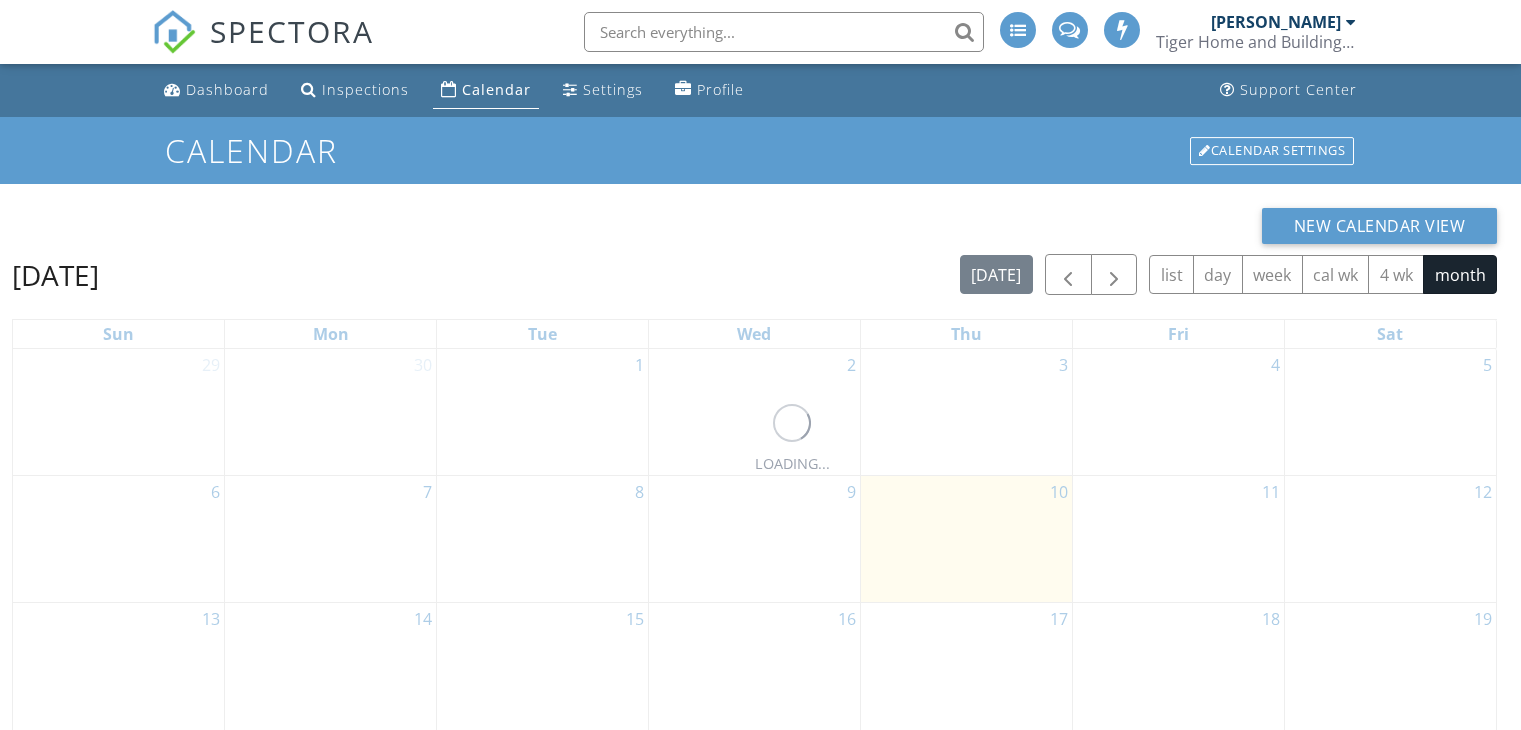 scroll, scrollTop: 0, scrollLeft: 0, axis: both 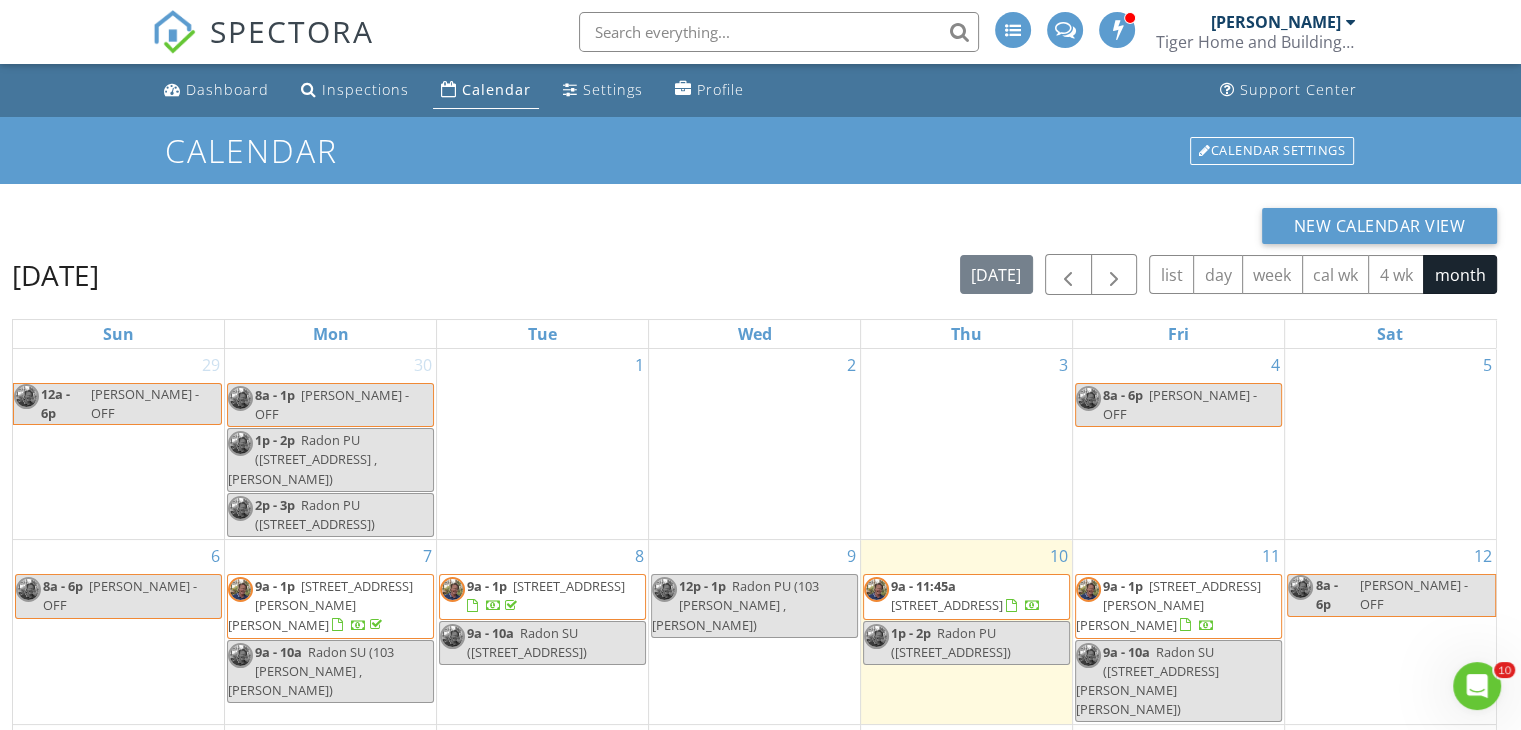 click on "4460 Timber Falls Ct 1602, Vail 81657" at bounding box center (947, 605) 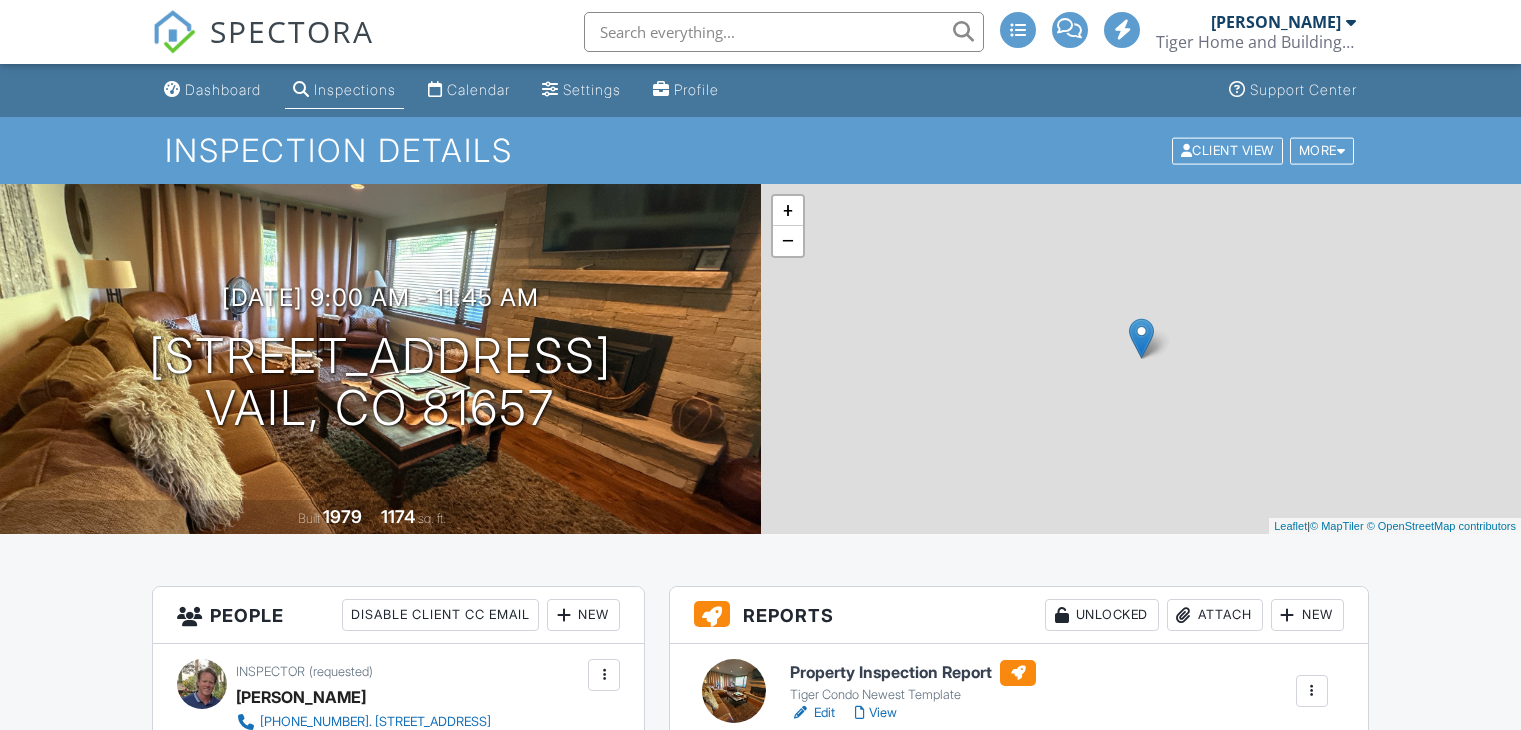 scroll, scrollTop: 0, scrollLeft: 0, axis: both 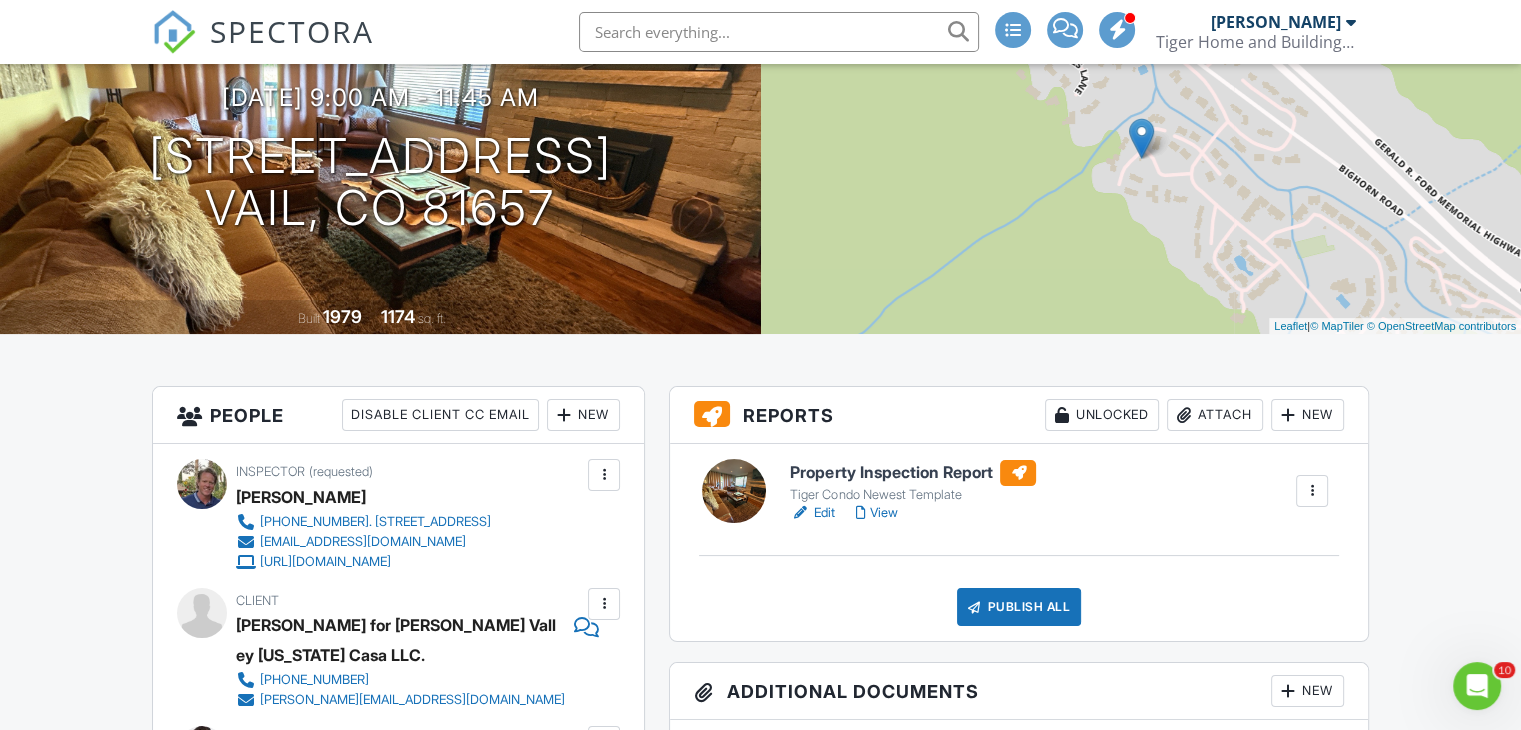 click on "Edit" at bounding box center (812, 513) 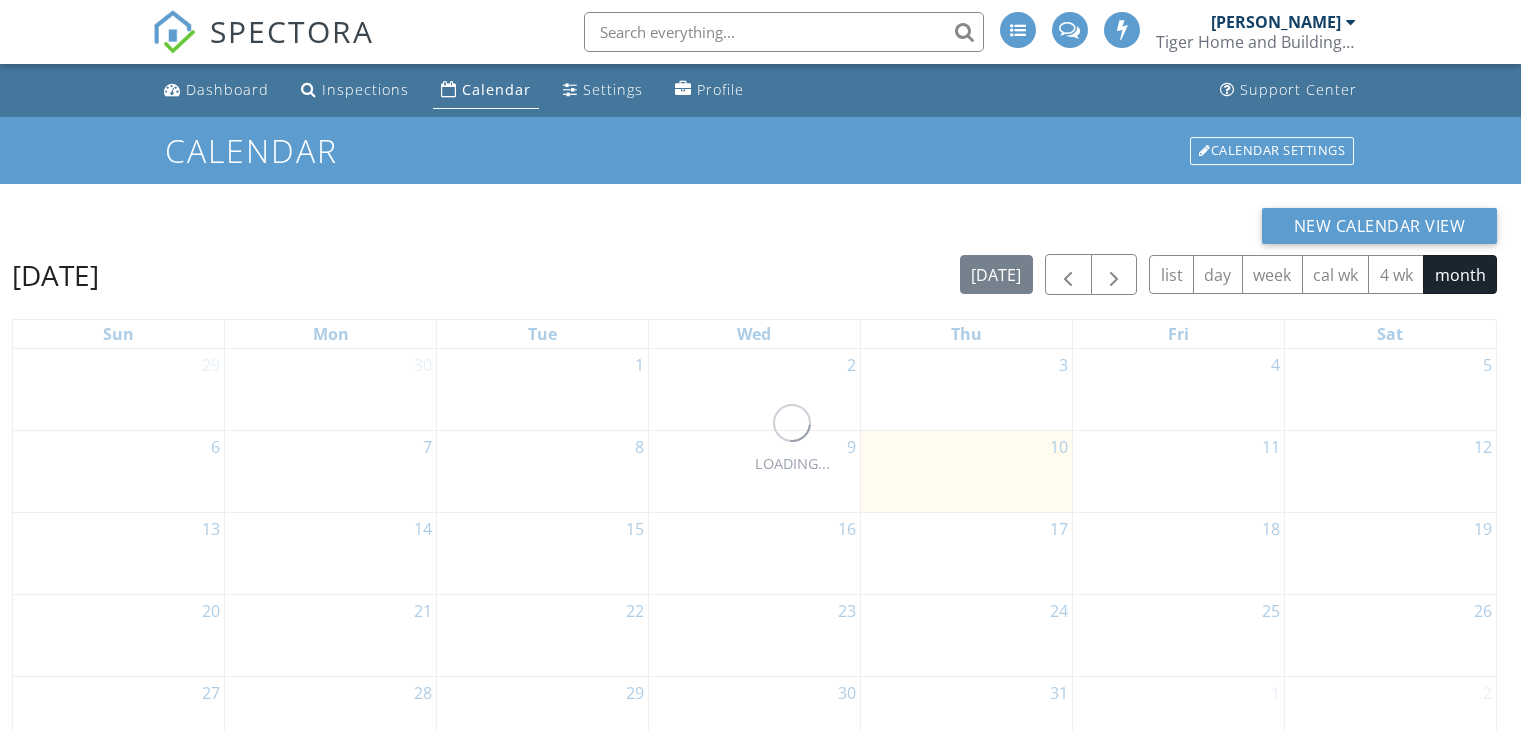scroll, scrollTop: 0, scrollLeft: 0, axis: both 